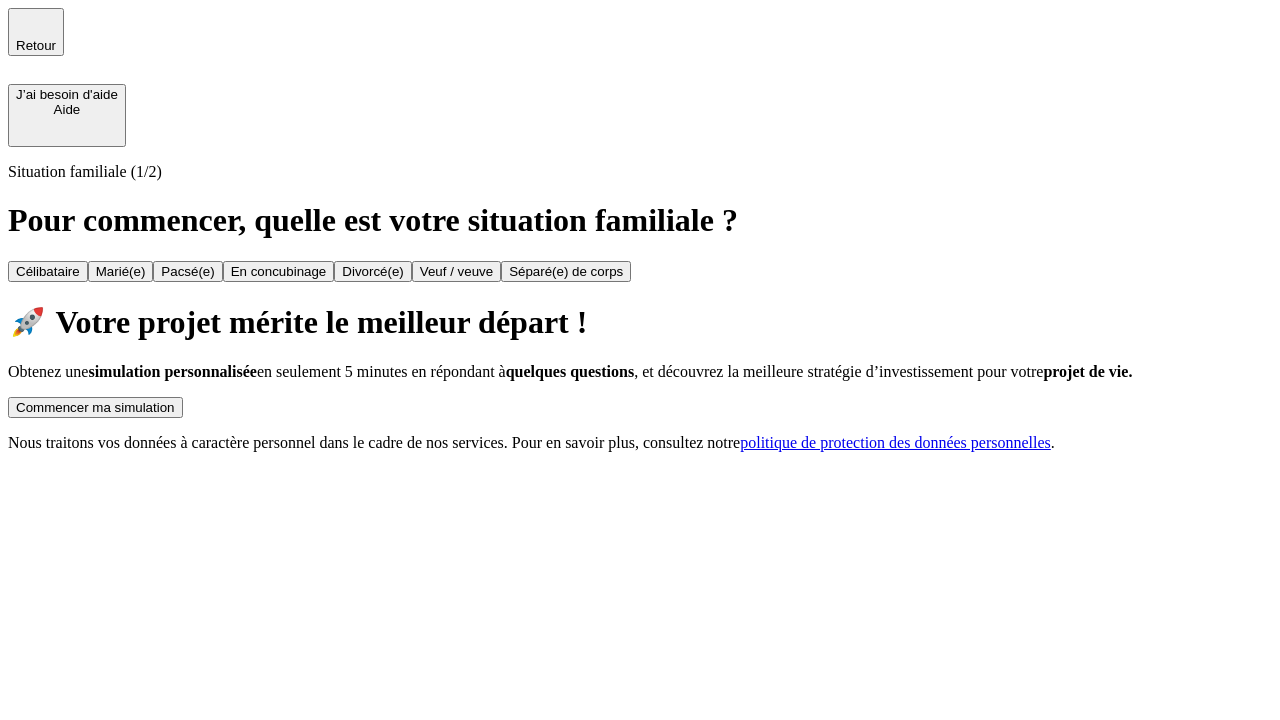scroll, scrollTop: 0, scrollLeft: 0, axis: both 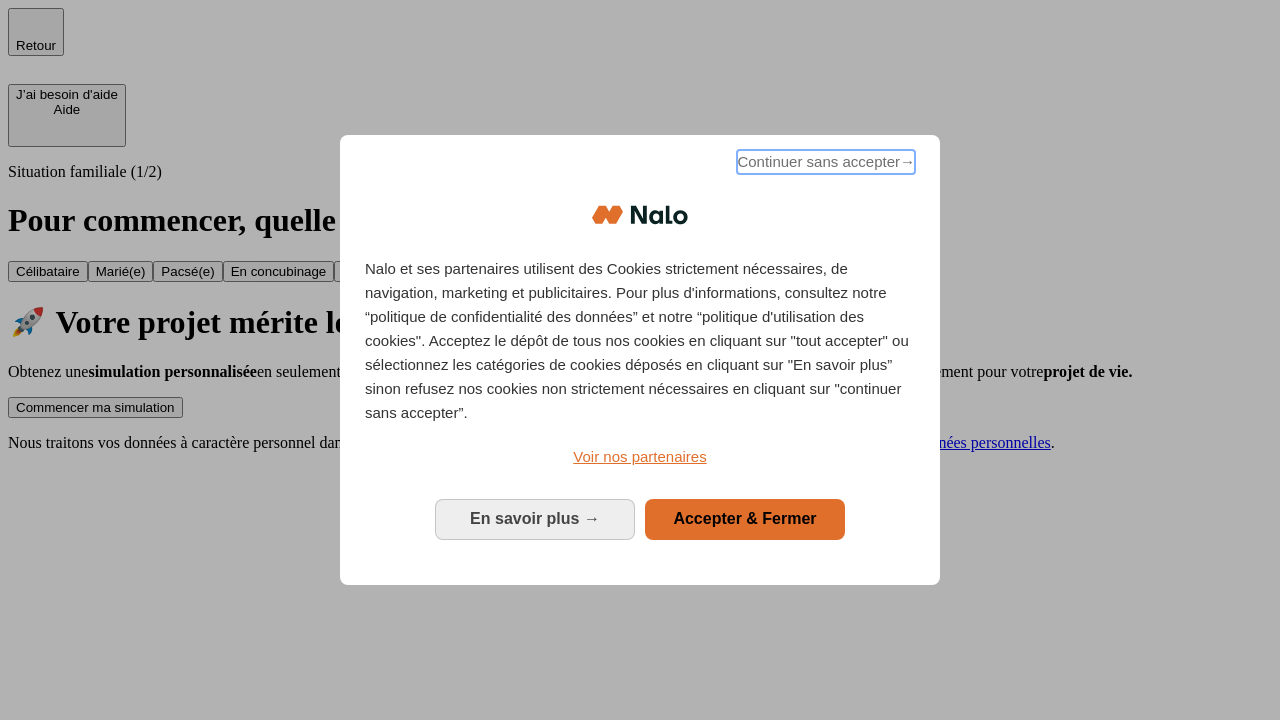 click on "Continuer sans accepter  →" at bounding box center (826, 162) 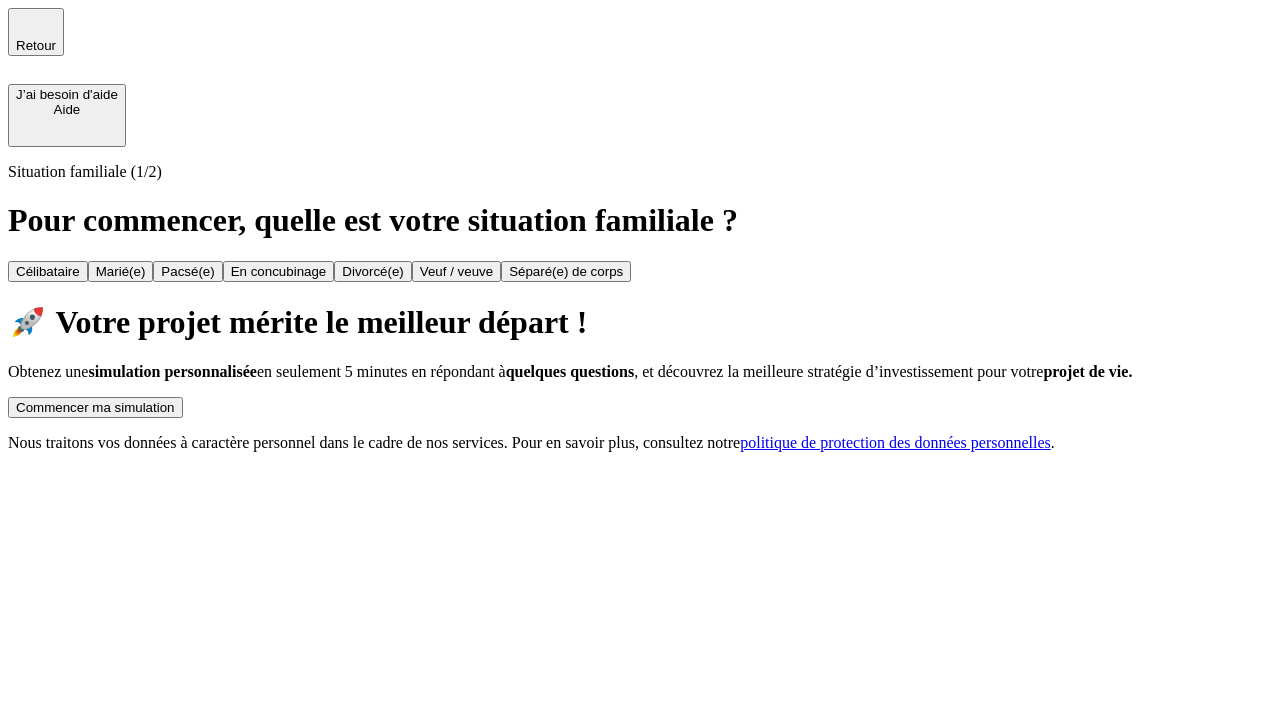 click on "Commencer ma simulation" at bounding box center (95, 407) 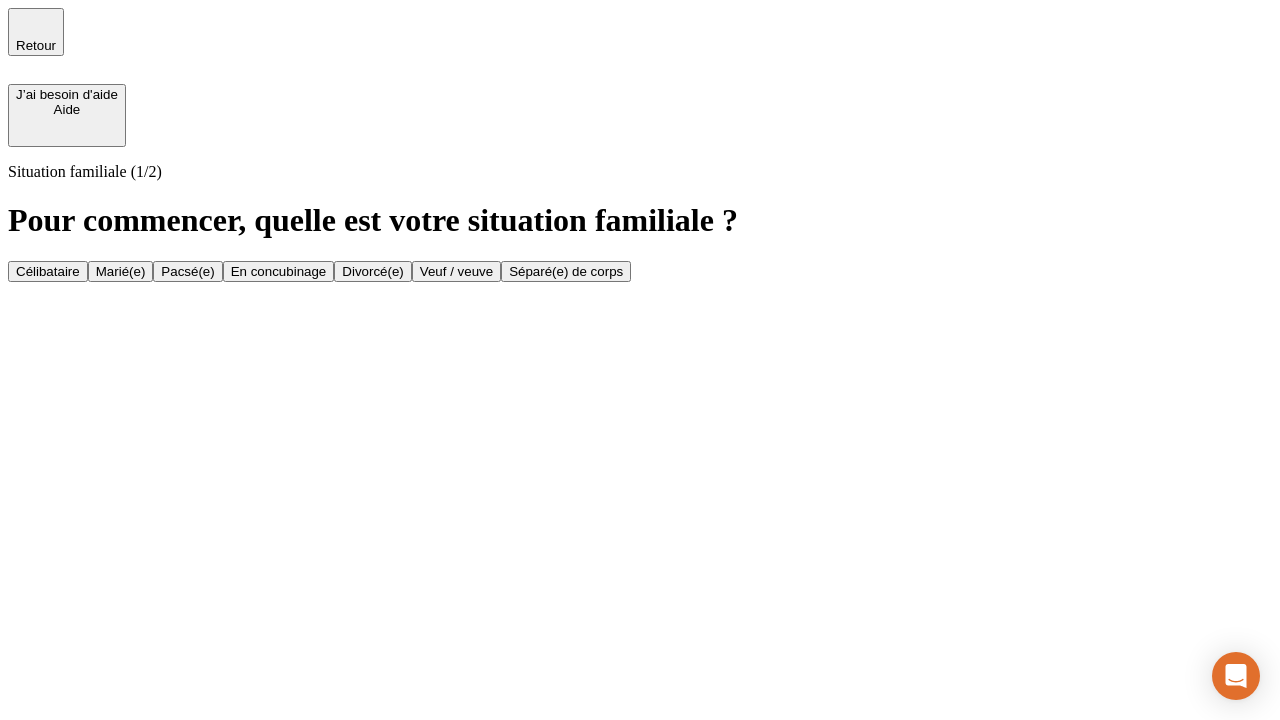 click on "Célibataire" at bounding box center [48, 271] 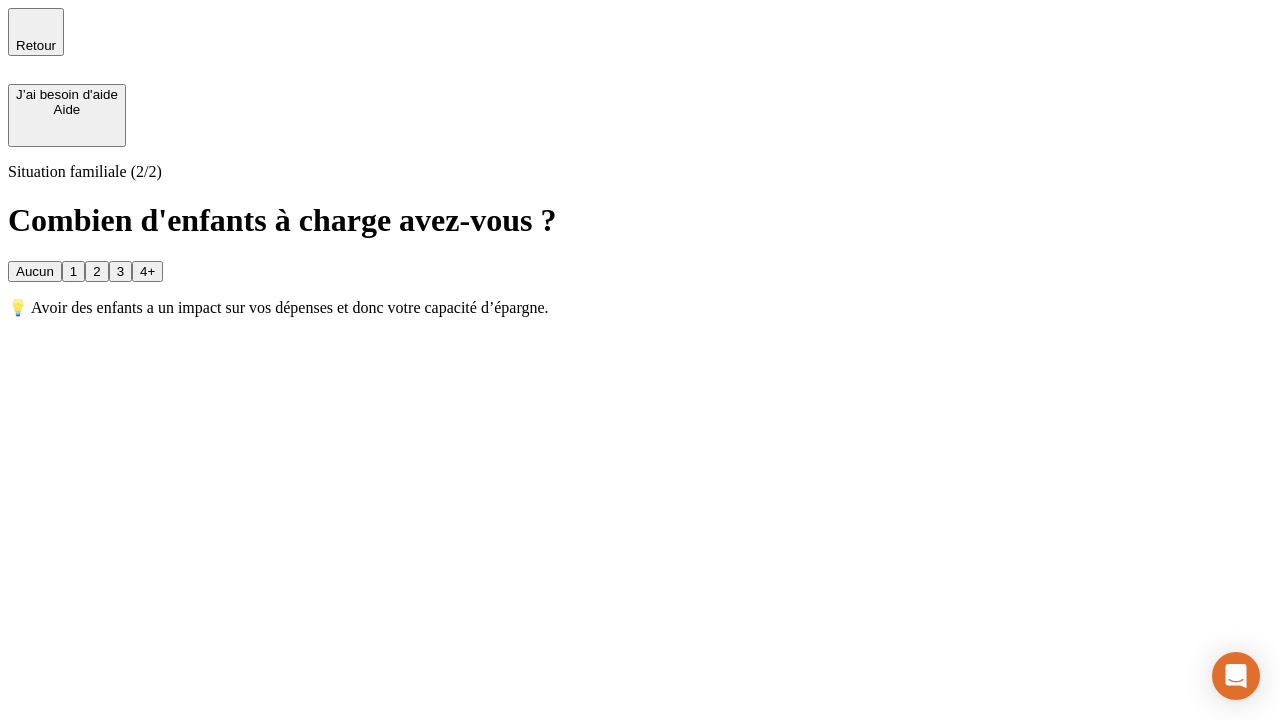 click on "Aucun" at bounding box center (35, 271) 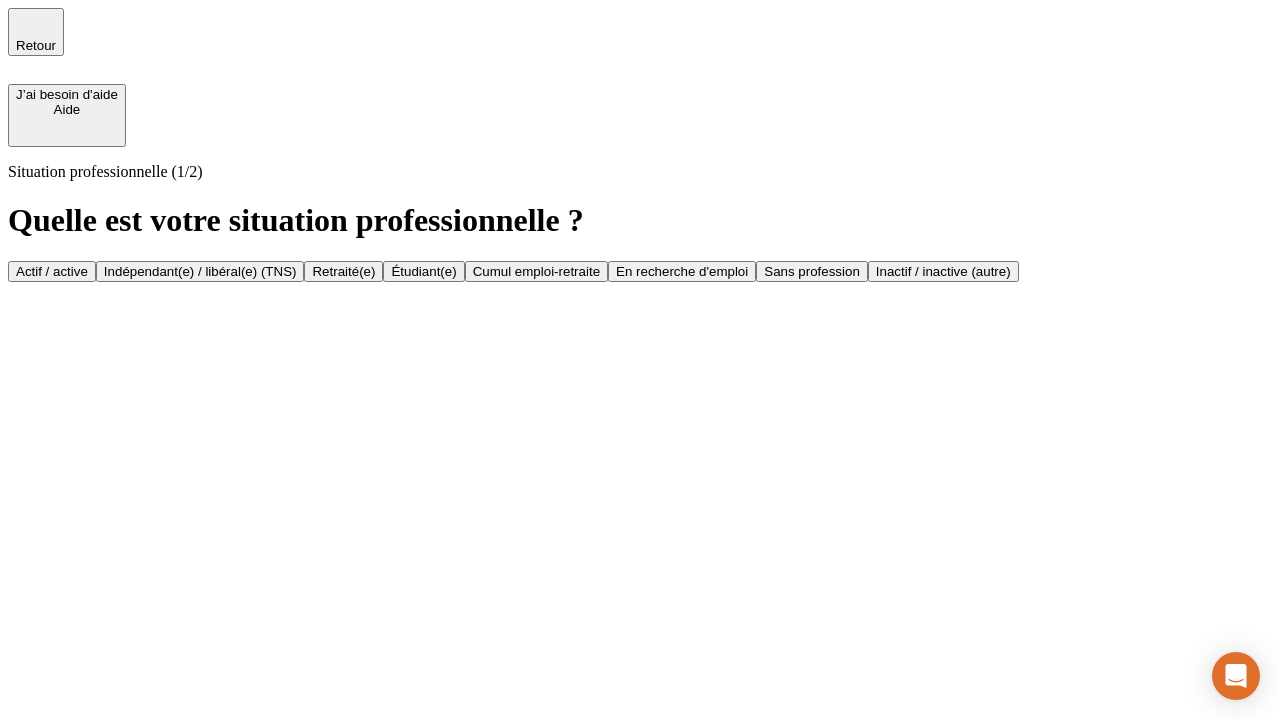 click on "Actif / active" at bounding box center (52, 271) 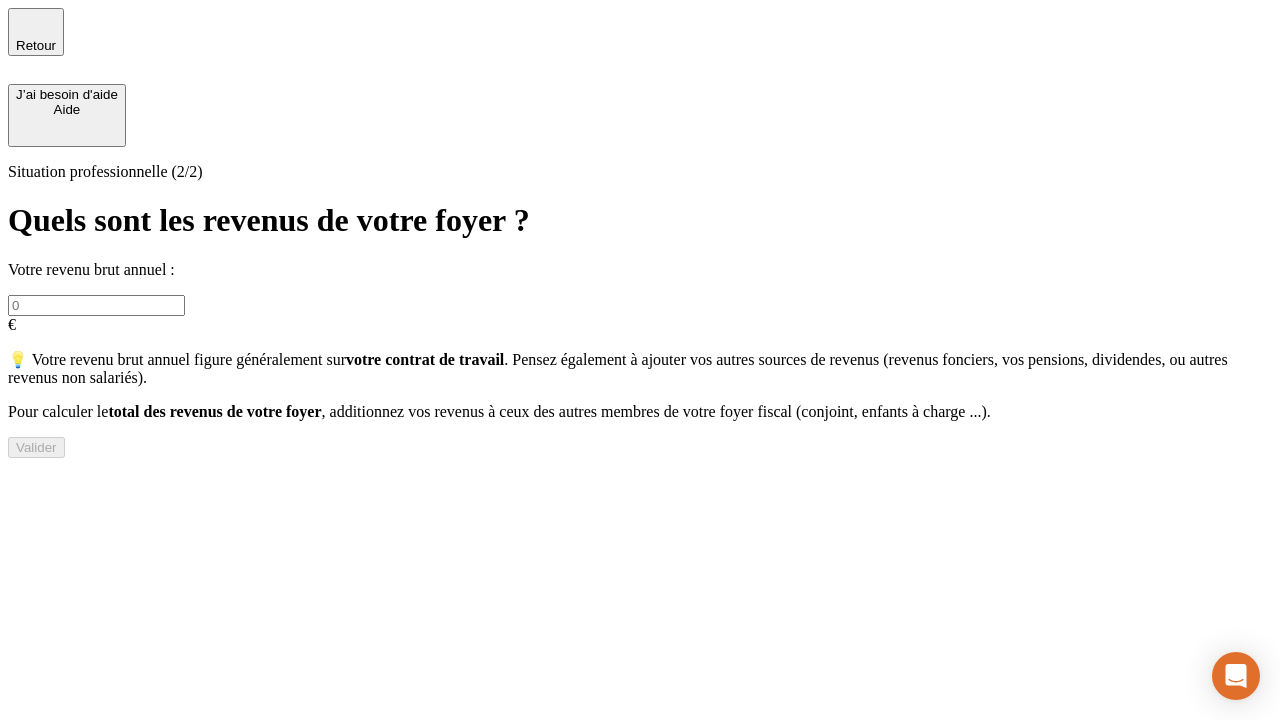click at bounding box center [96, 305] 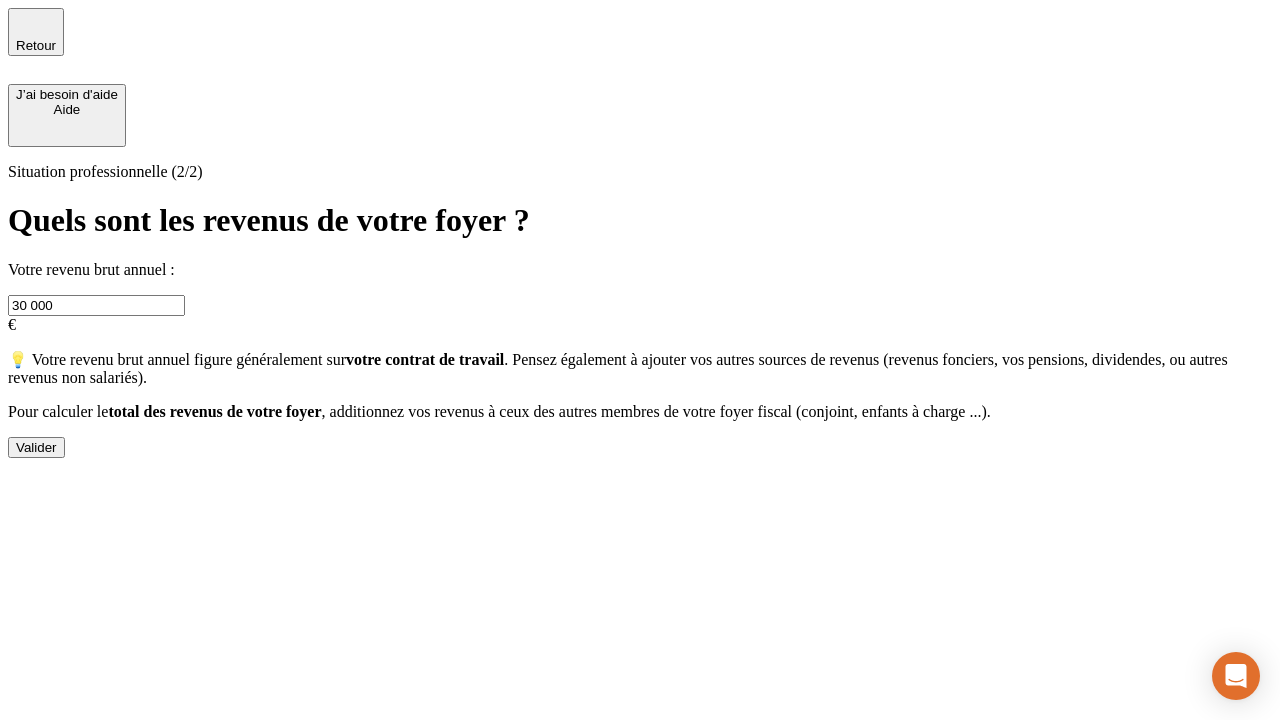 type on "30 000" 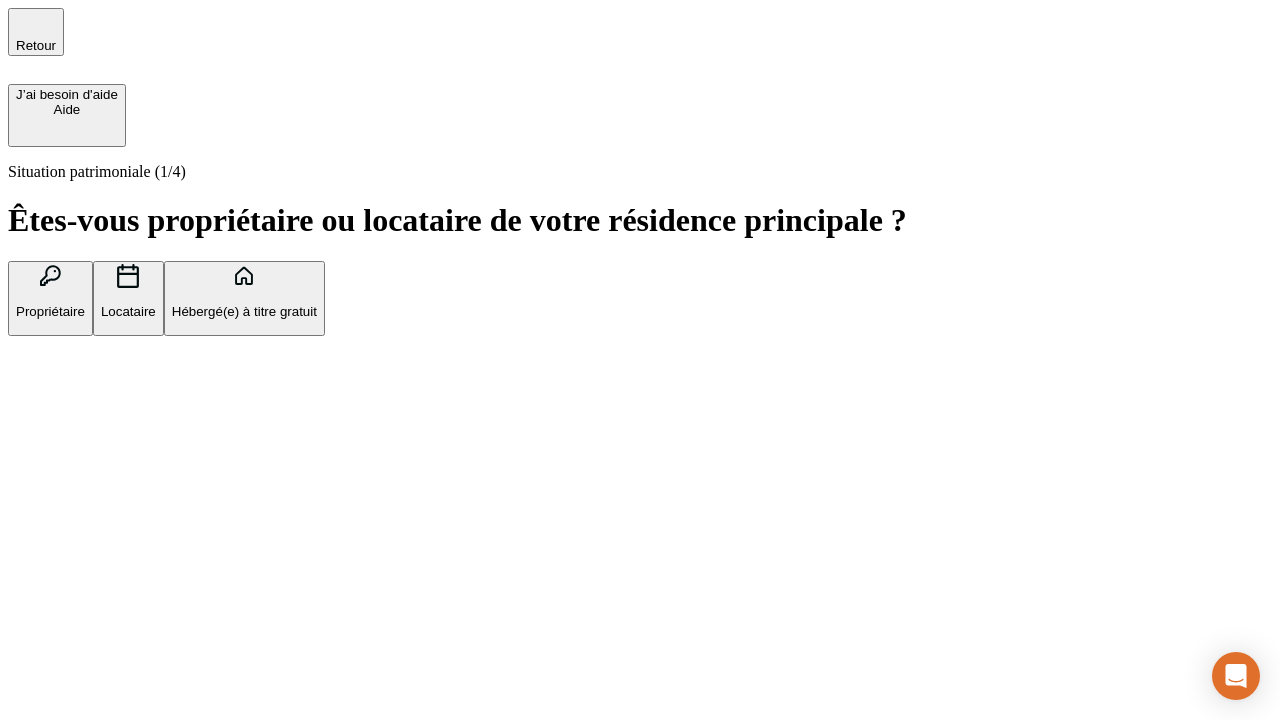 click on "Hébergé(e) à titre gratuit" at bounding box center (244, 311) 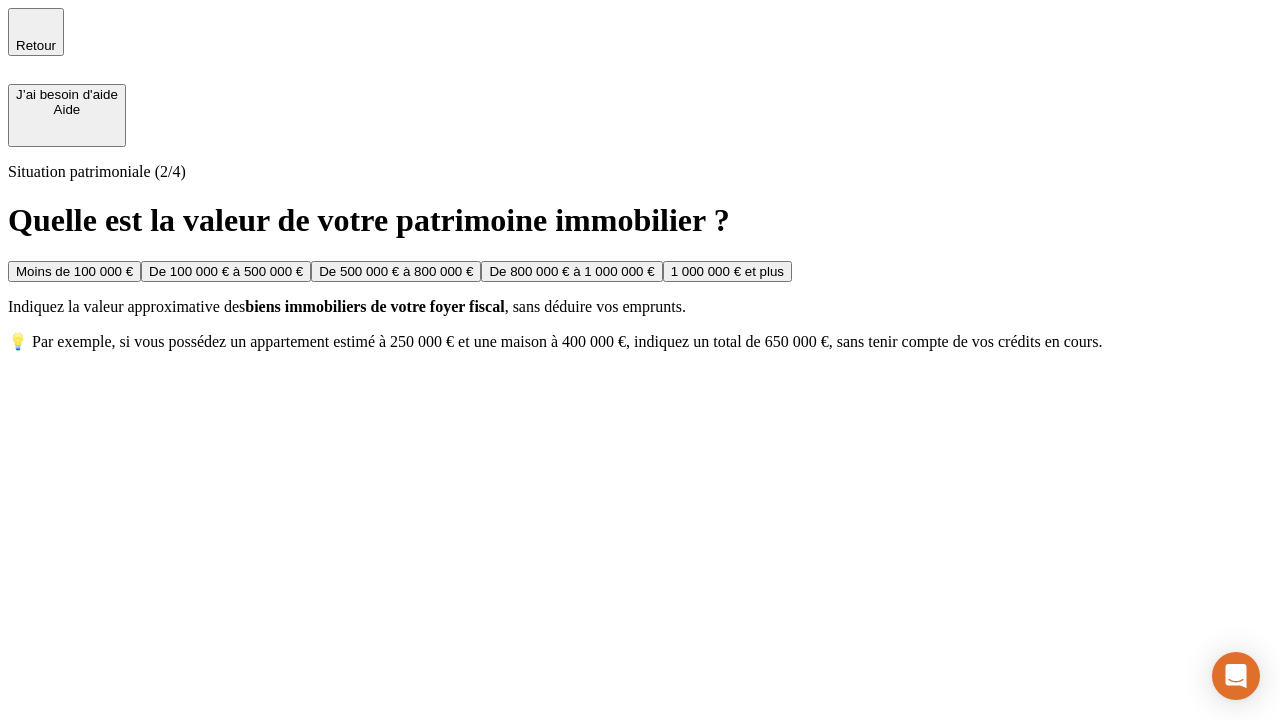 click on "Moins de 100 000 €" at bounding box center [74, 271] 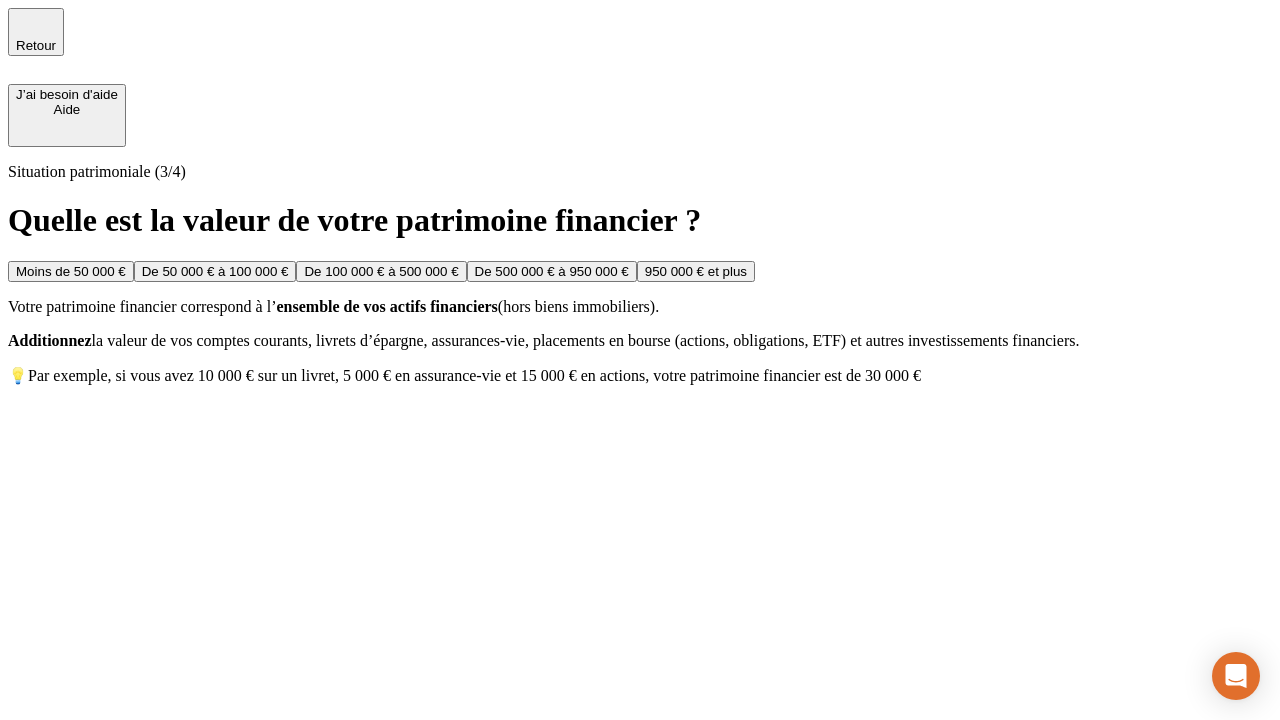 click on "Moins de 50 000 €" at bounding box center (71, 271) 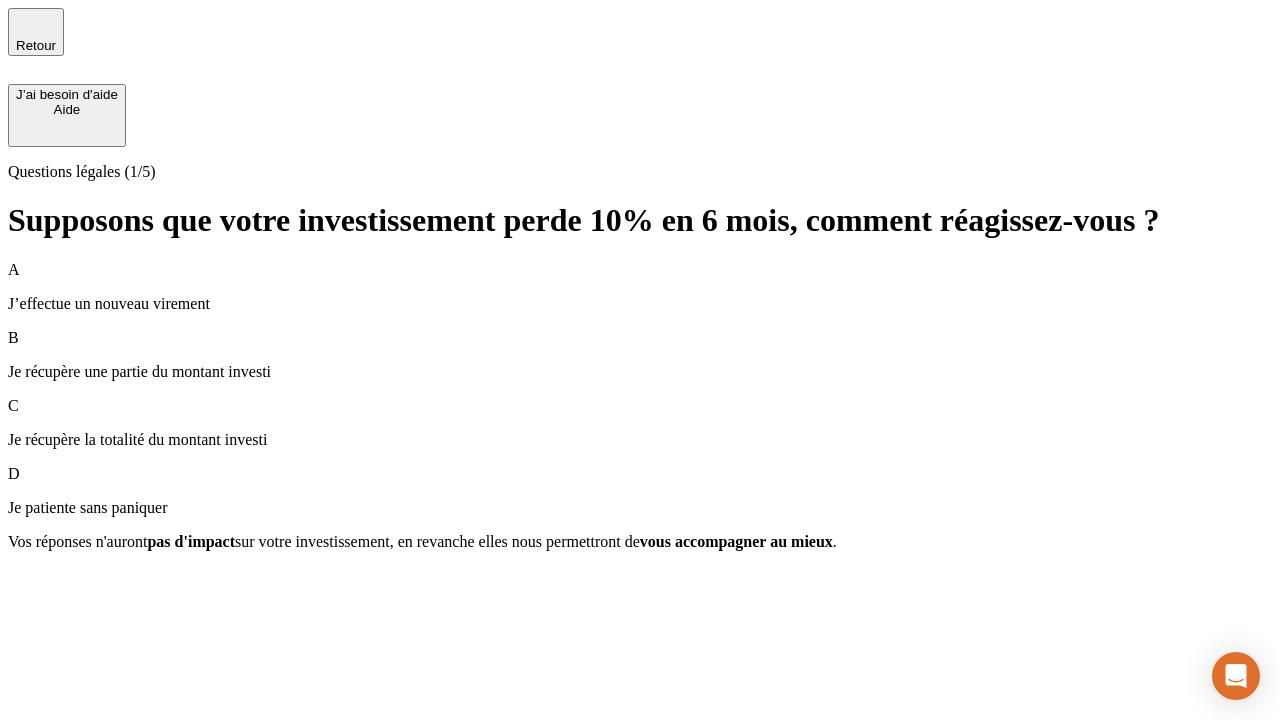 click on "A J’effectue un nouveau virement" at bounding box center (640, 287) 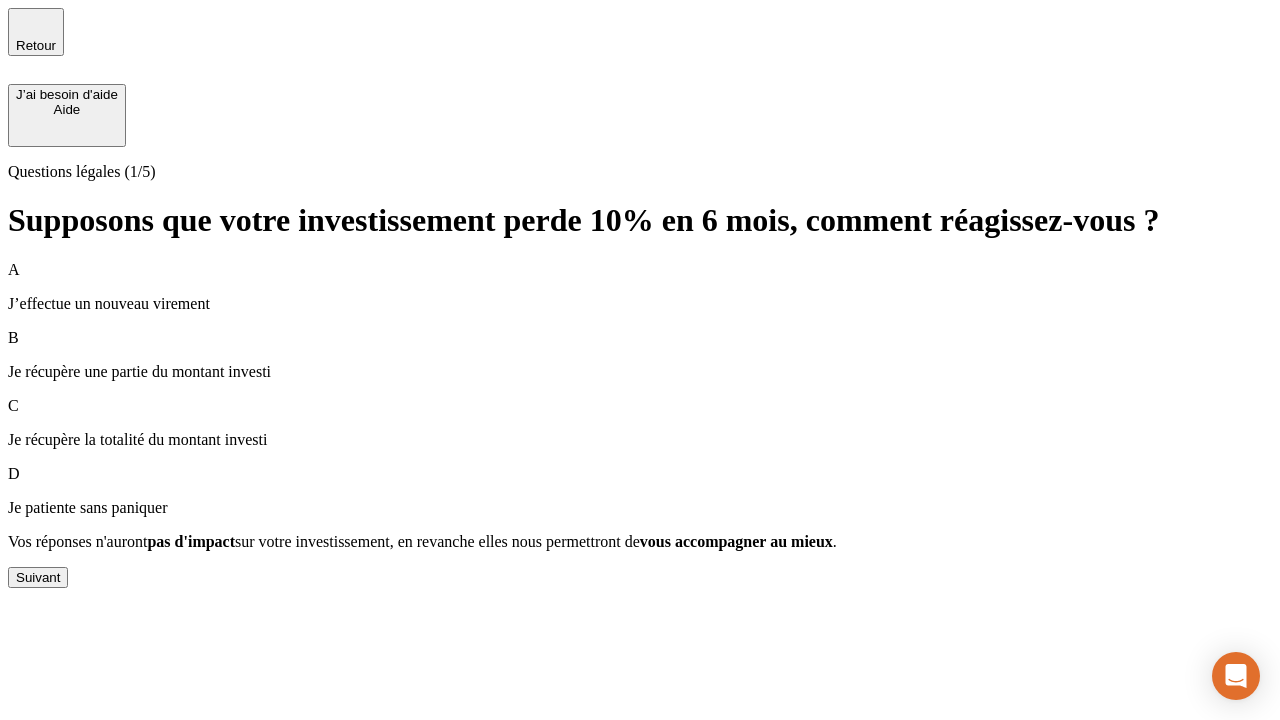 click on "Suivant" at bounding box center (38, 577) 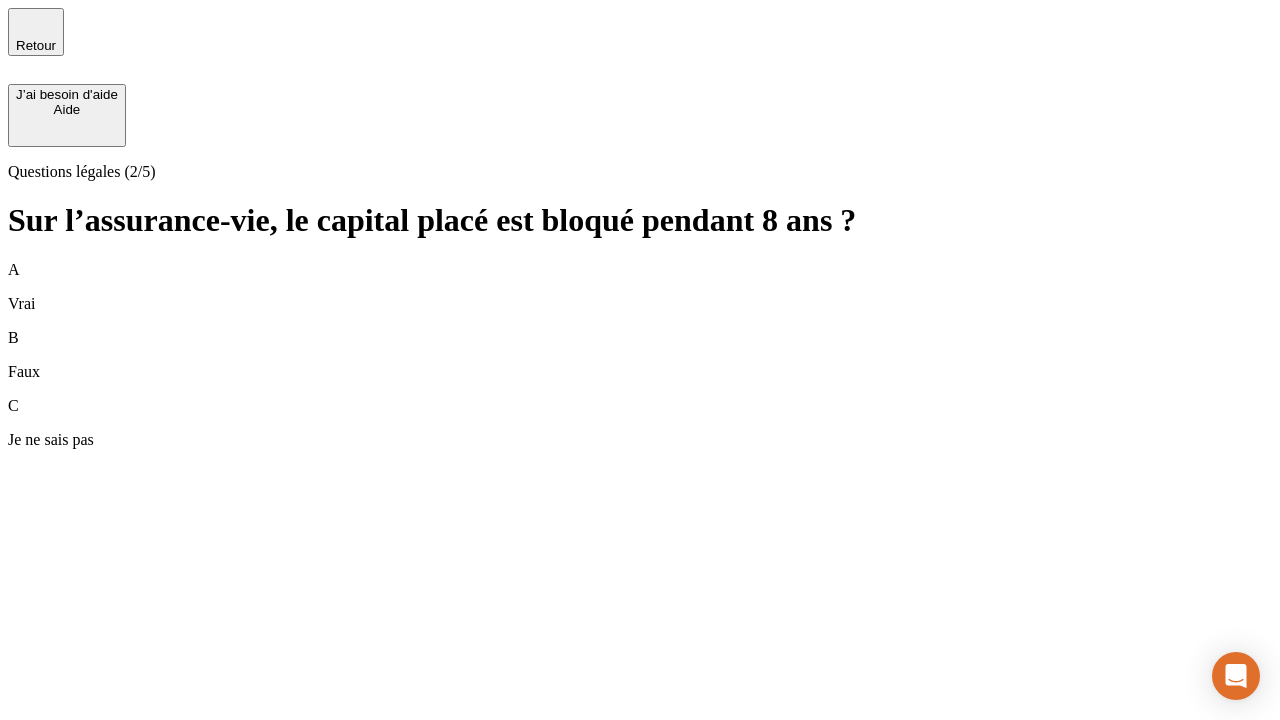click on "B Faux" at bounding box center [640, 355] 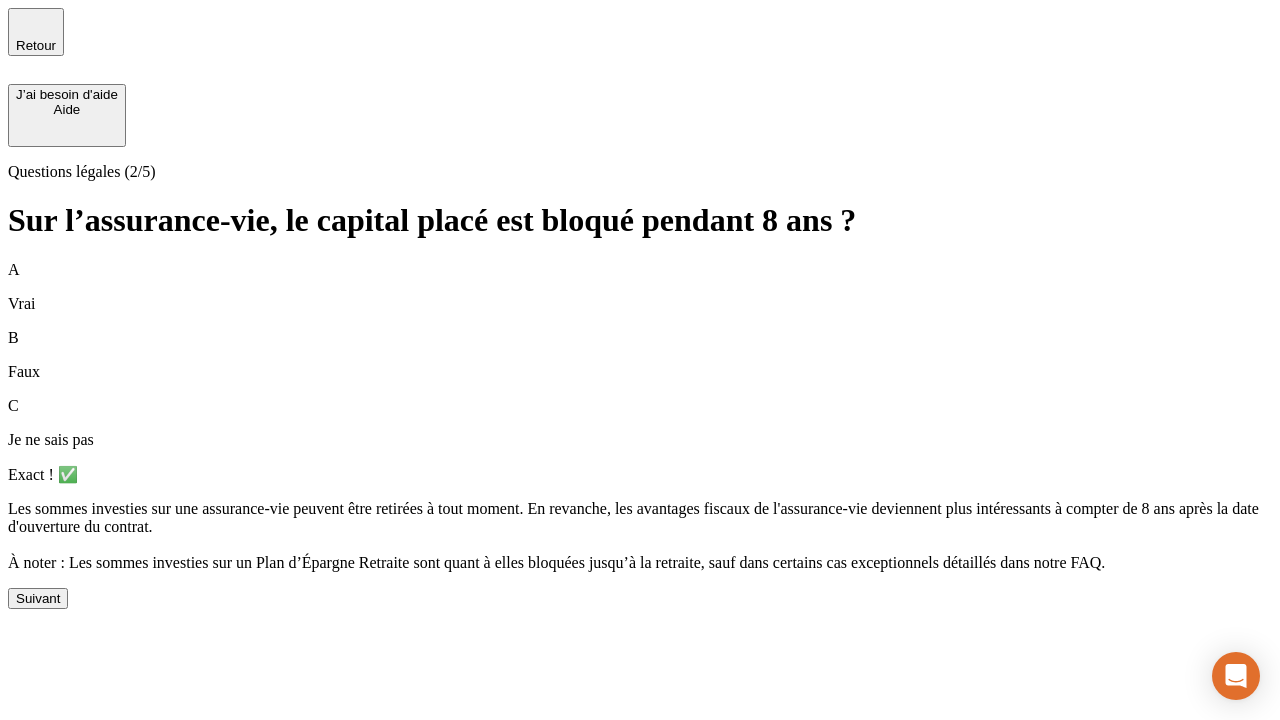 click on "Suivant" at bounding box center [38, 598] 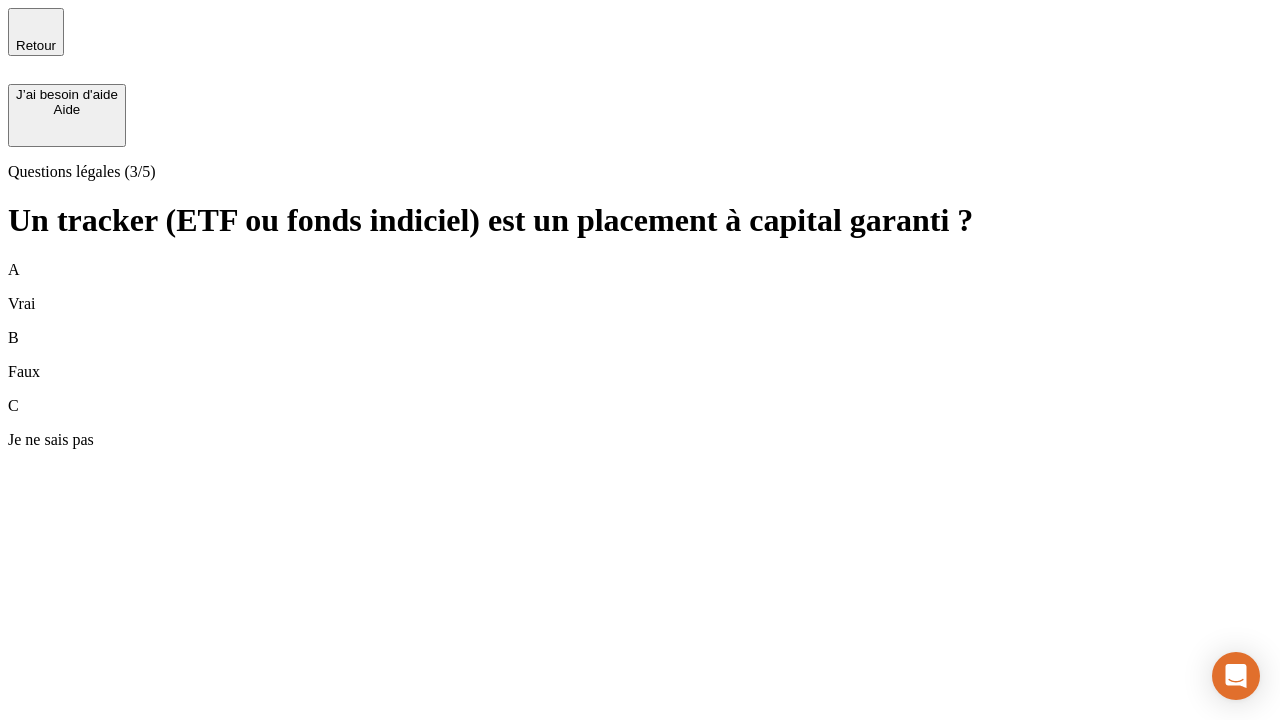 click on "B Faux" at bounding box center (640, 355) 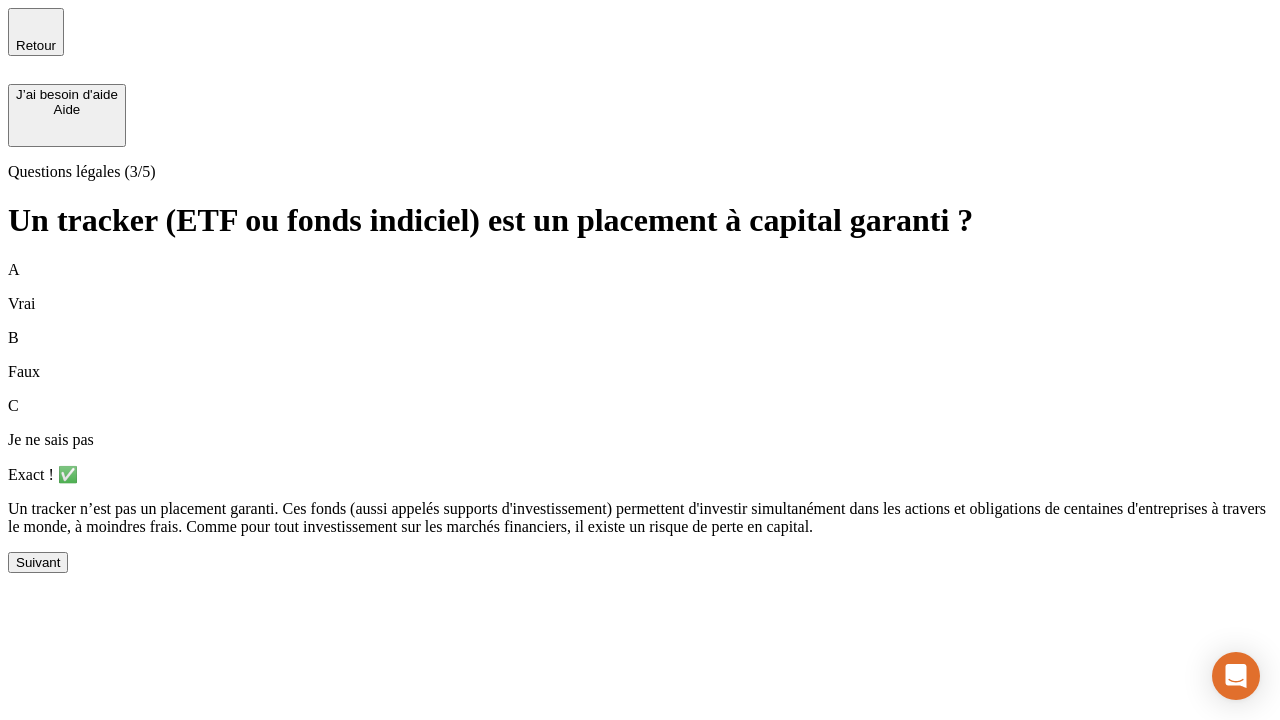 click on "Suivant" at bounding box center [38, 562] 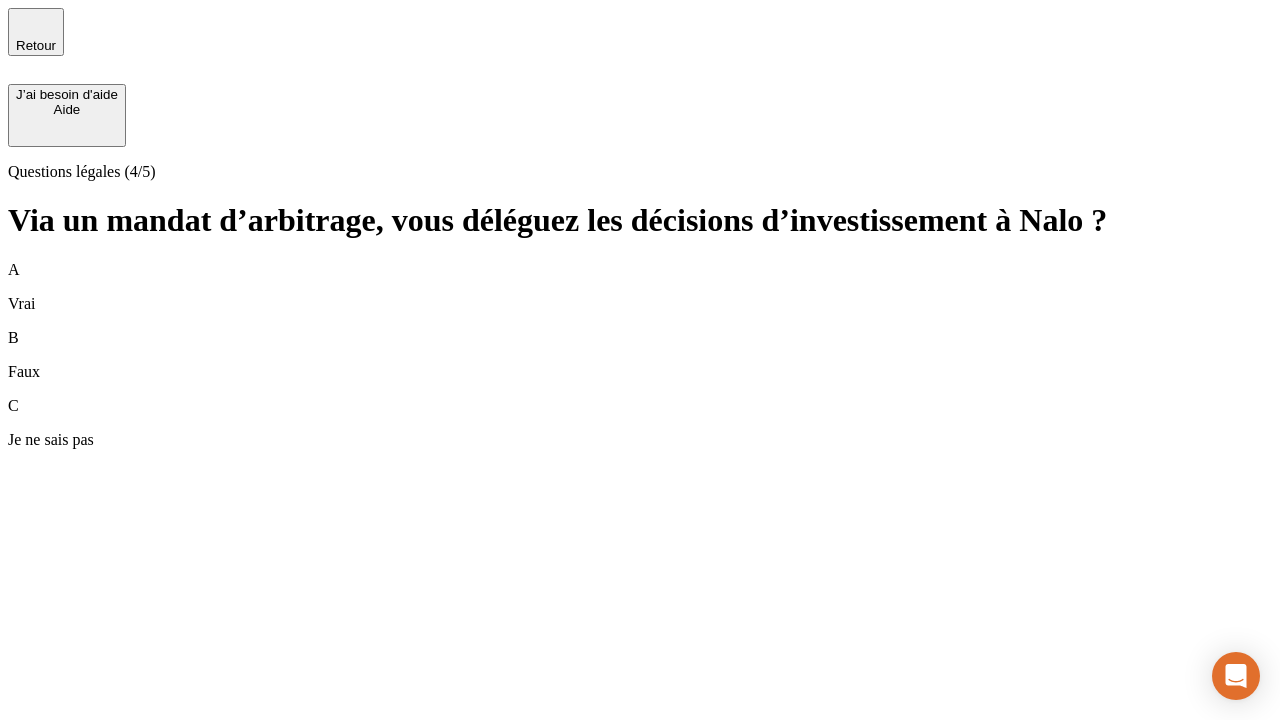 click on "A Vrai" at bounding box center (640, 287) 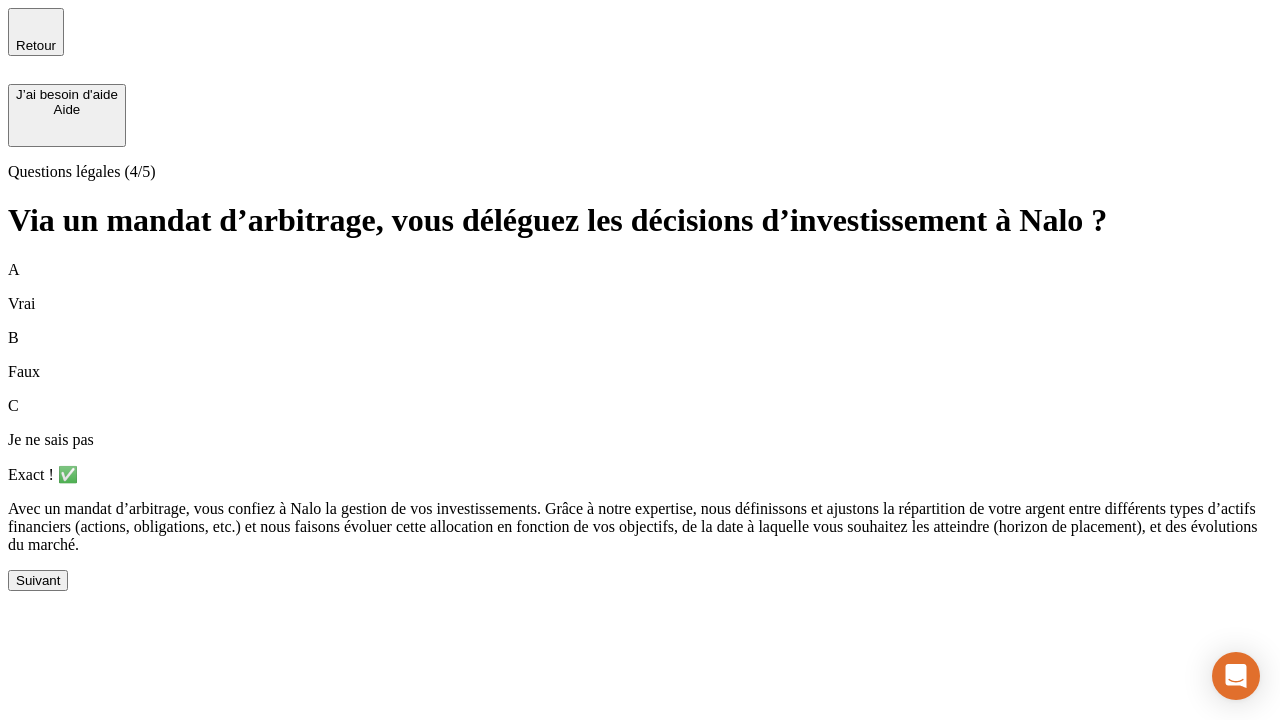 click on "Suivant" at bounding box center (38, 580) 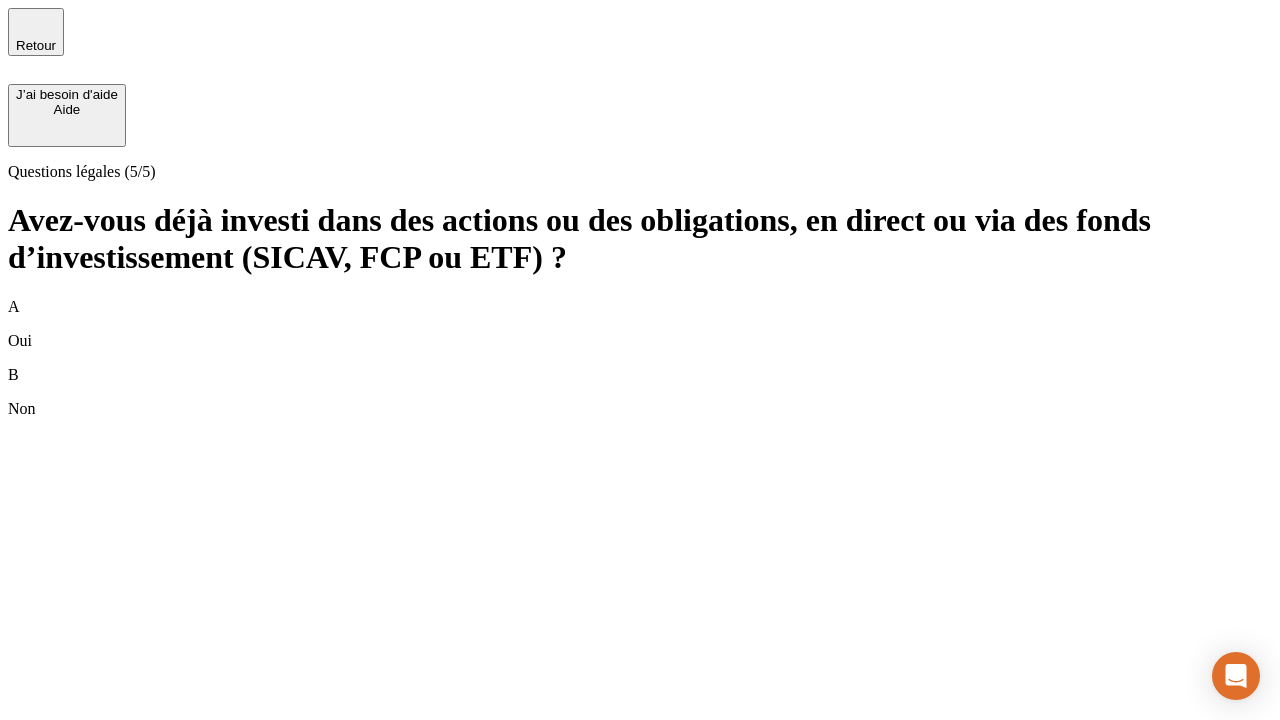 click on "B Non" at bounding box center [640, 392] 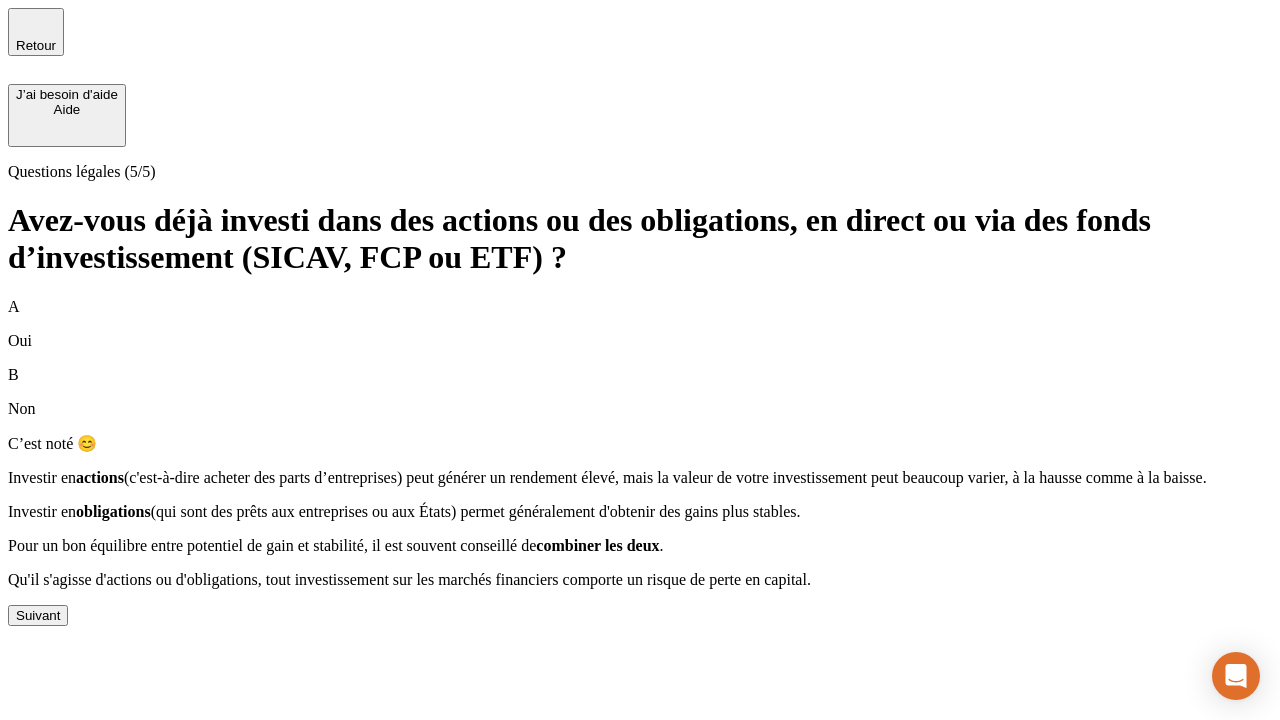 click on "Suivant" at bounding box center [38, 615] 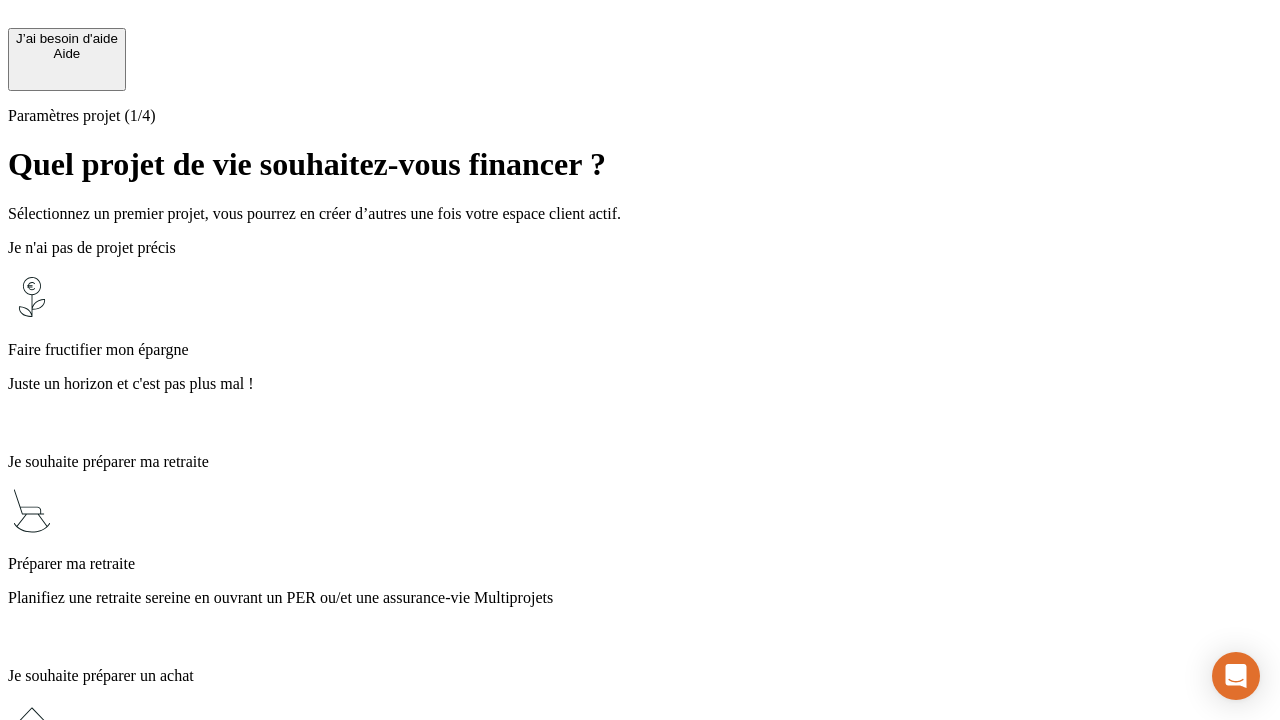 scroll, scrollTop: 0, scrollLeft: 0, axis: both 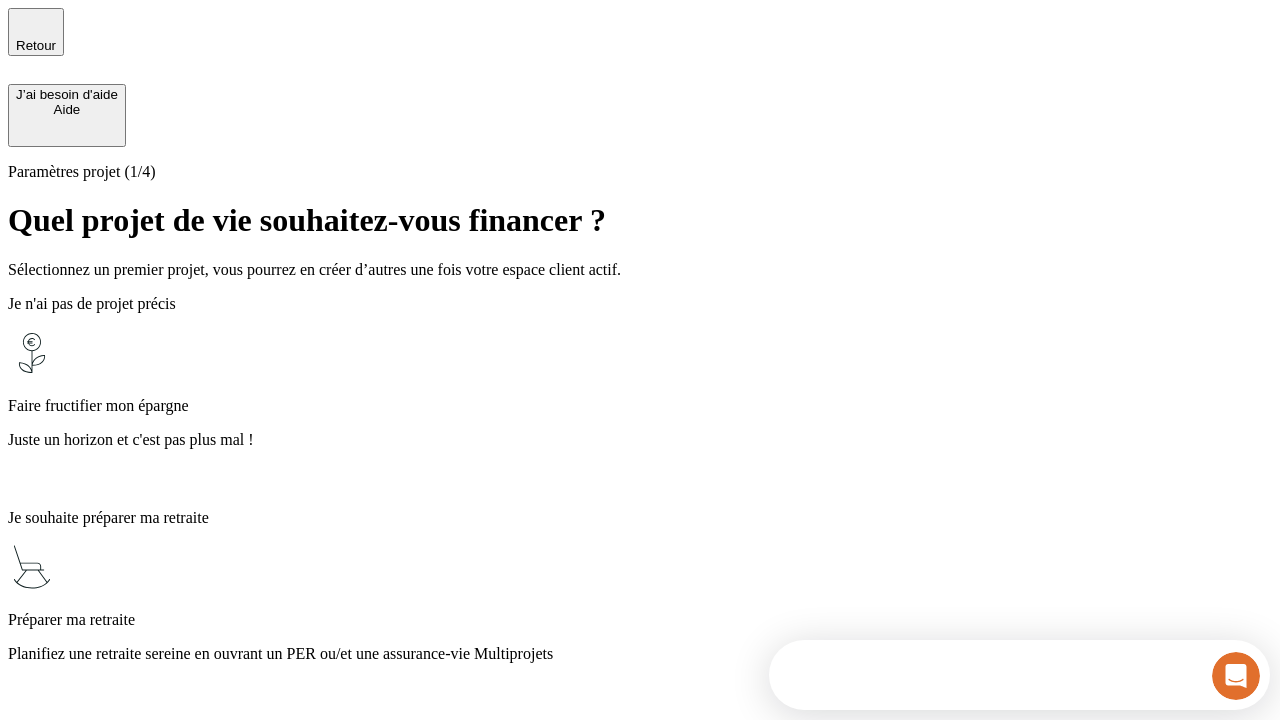 click on "Profitez des avantages fiscaux de l’assurance-vie" at bounding box center (640, 1410) 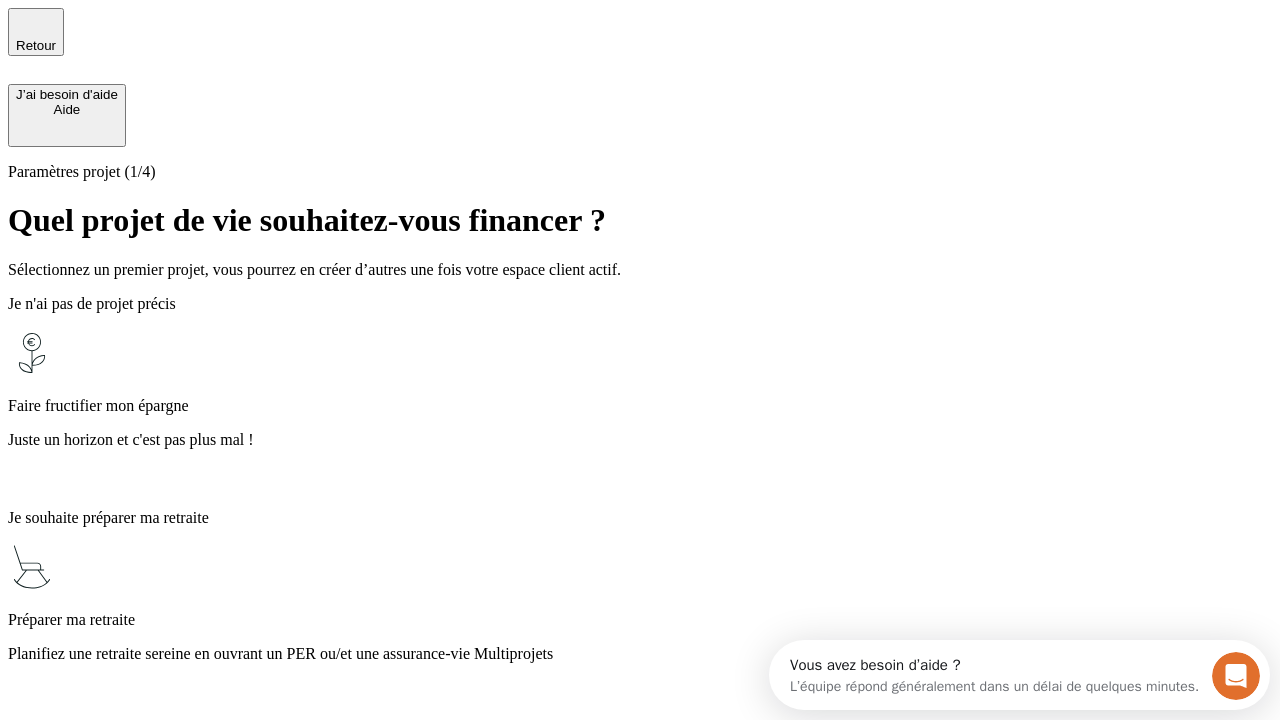scroll, scrollTop: 713, scrollLeft: 0, axis: vertical 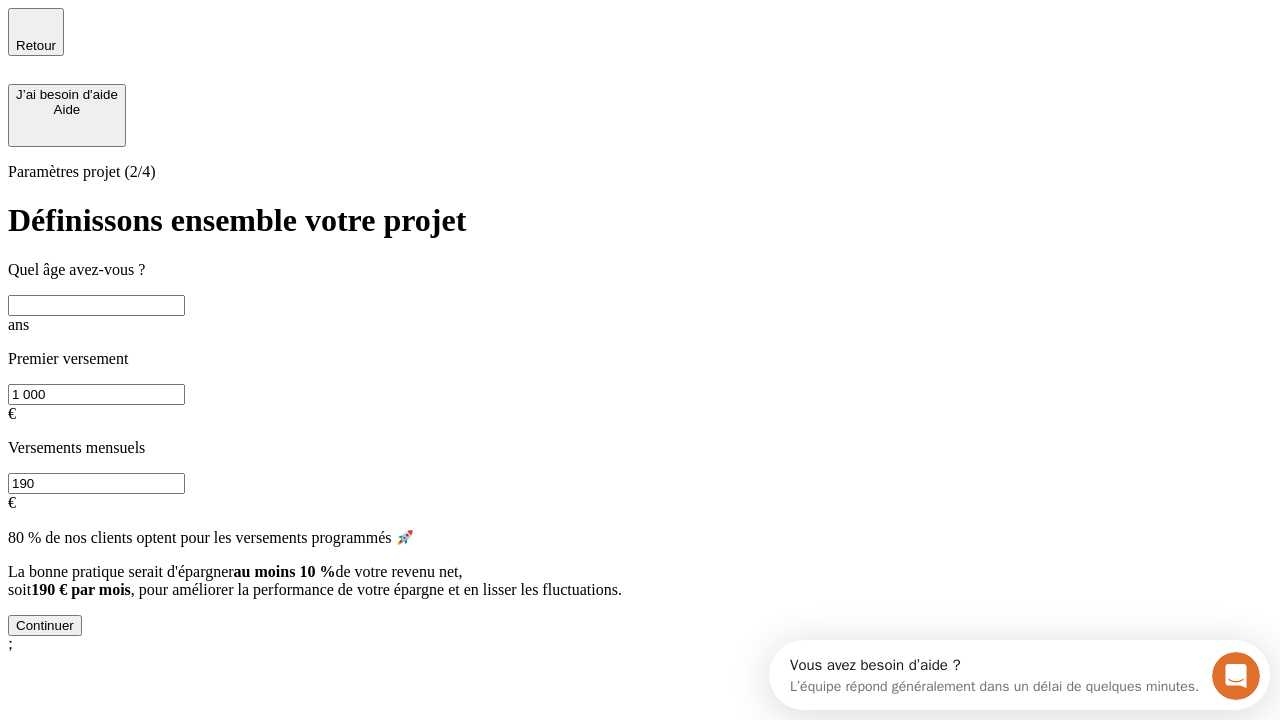 click at bounding box center (96, 305) 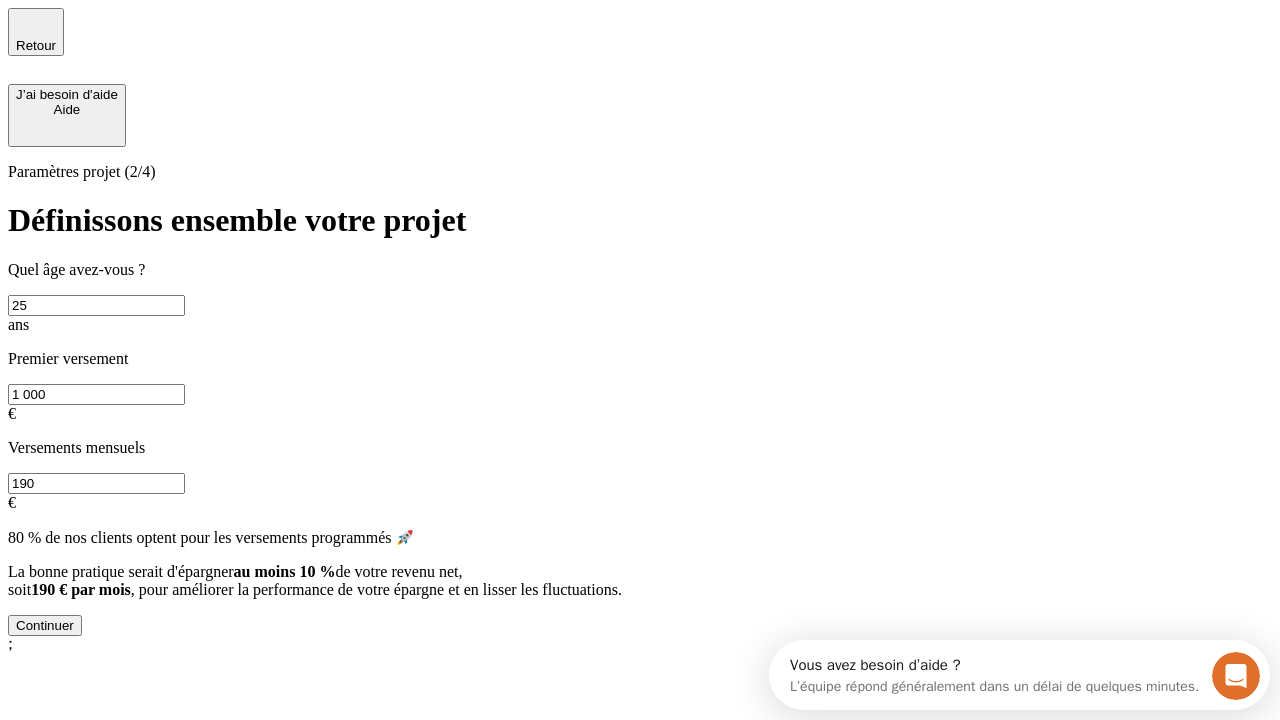 type on "25" 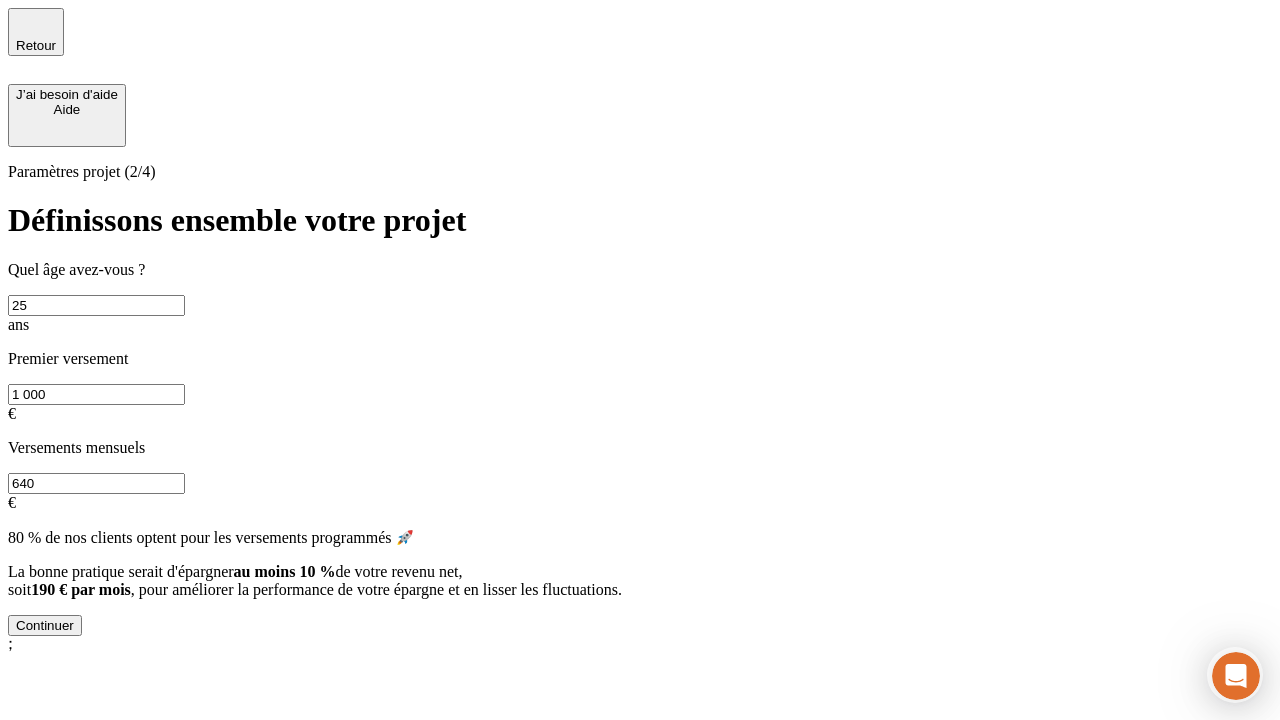 type on "640" 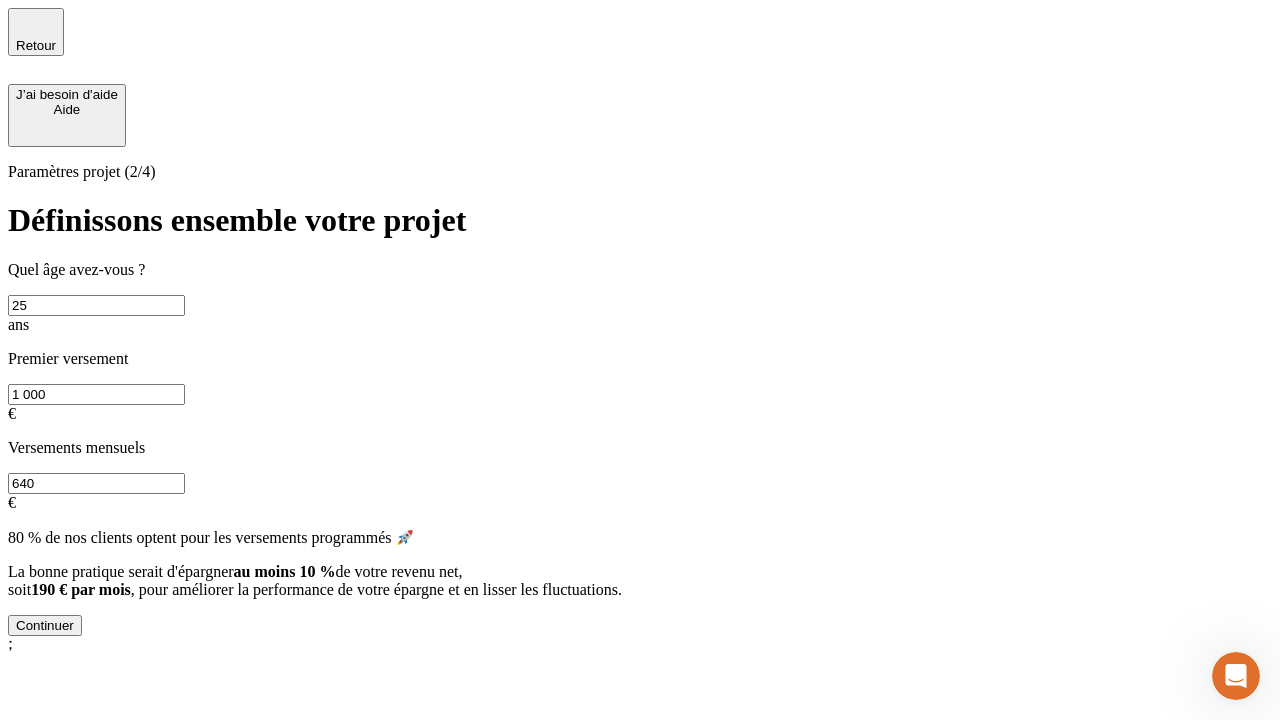 scroll, scrollTop: 0, scrollLeft: 0, axis: both 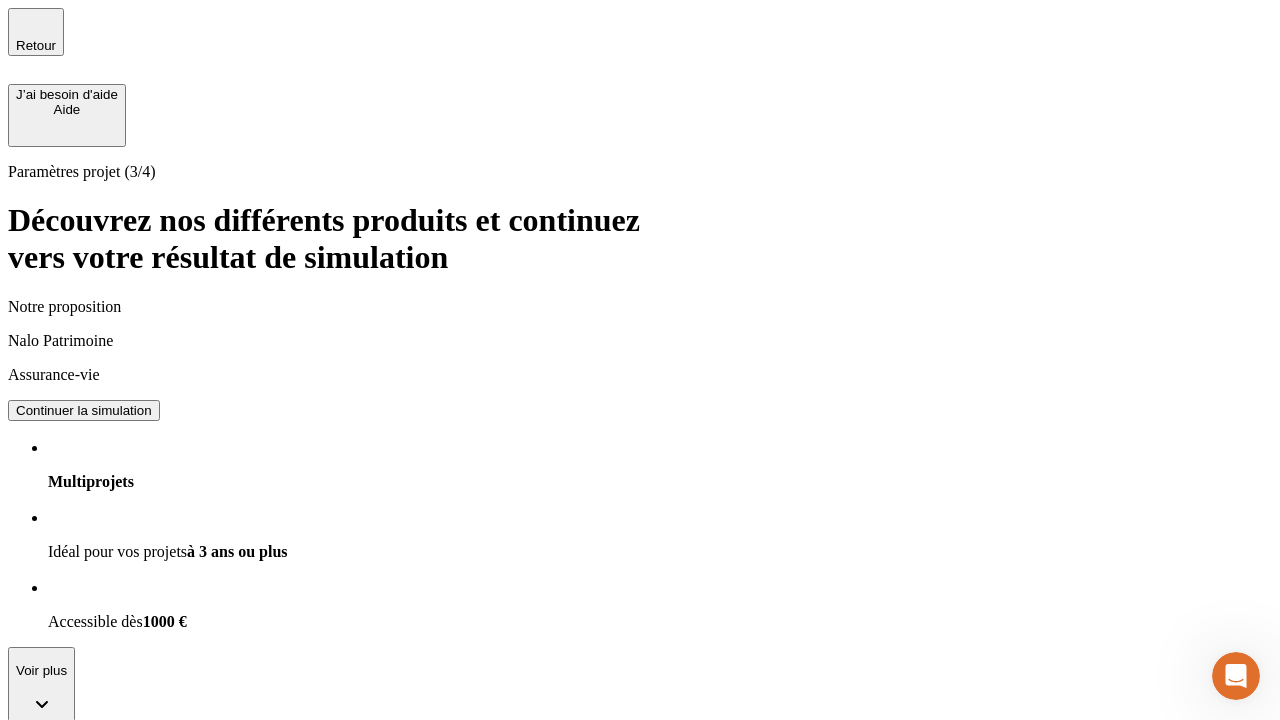 click on "Continuer la simulation" at bounding box center (84, 850) 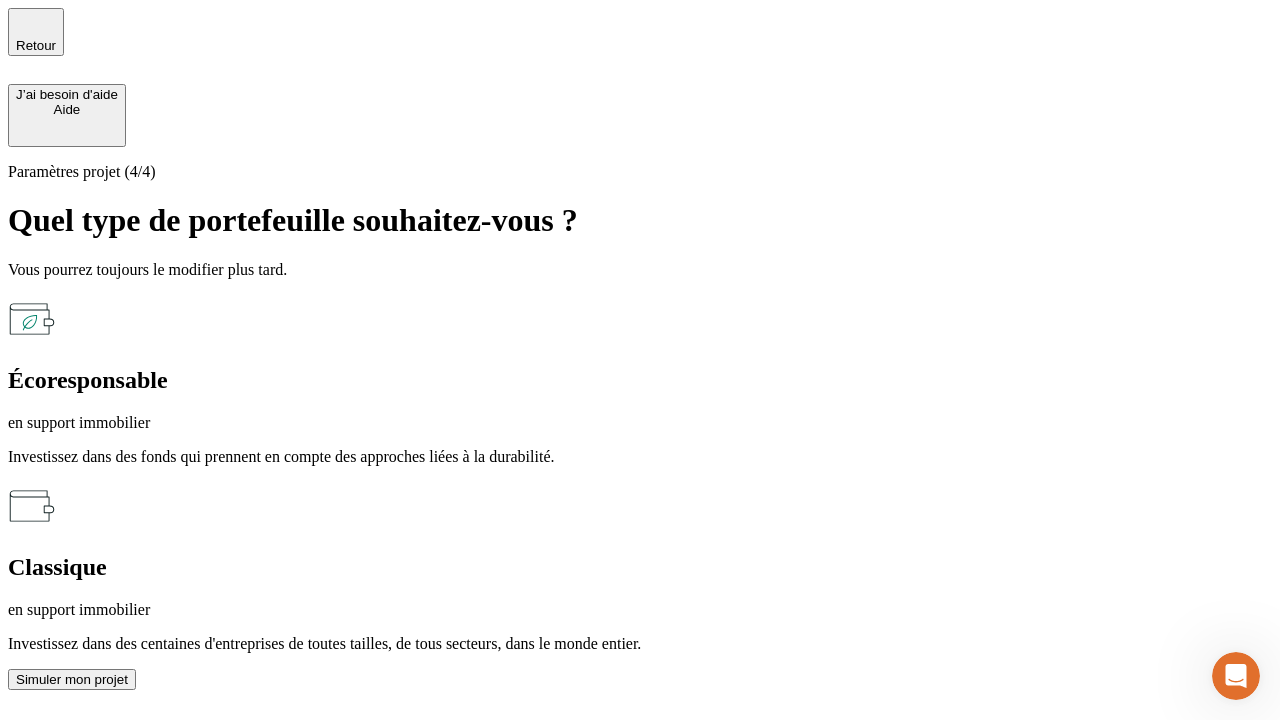 click on "en support immobilier" at bounding box center (640, 610) 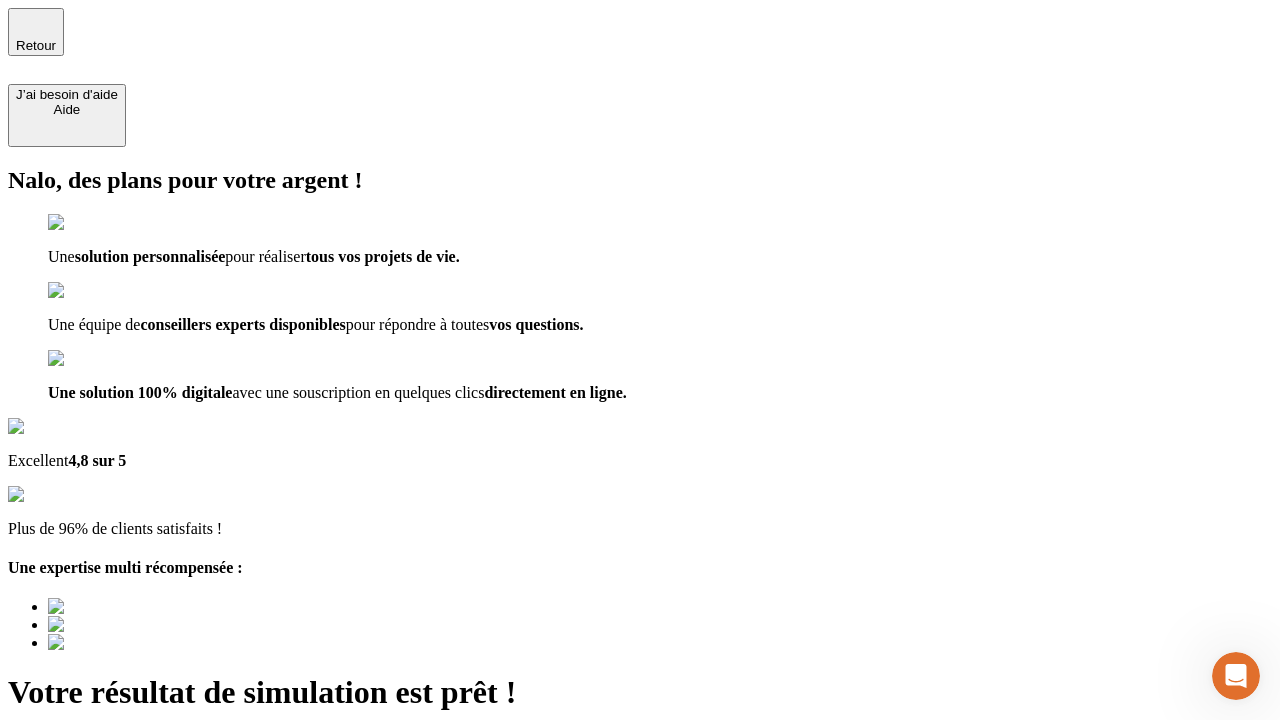 click on "Découvrir ma simulation" at bounding box center (87, 797) 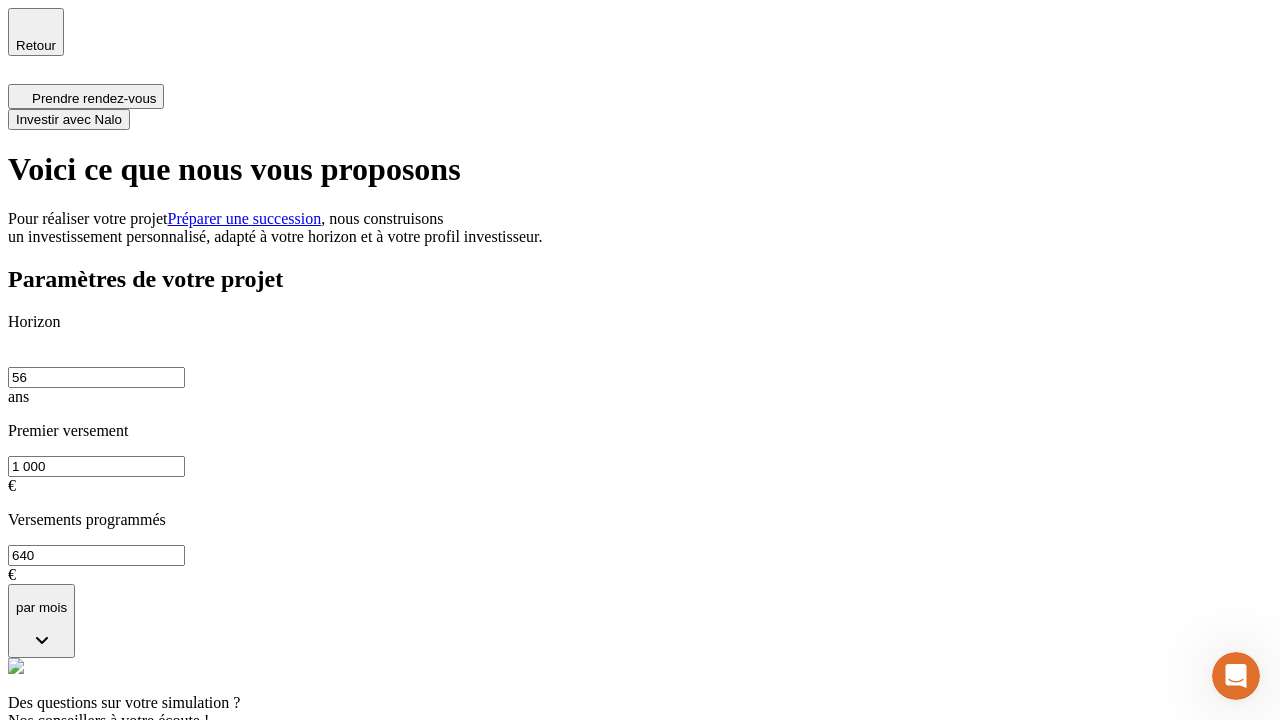 click on "Investir avec Nalo" at bounding box center [69, 119] 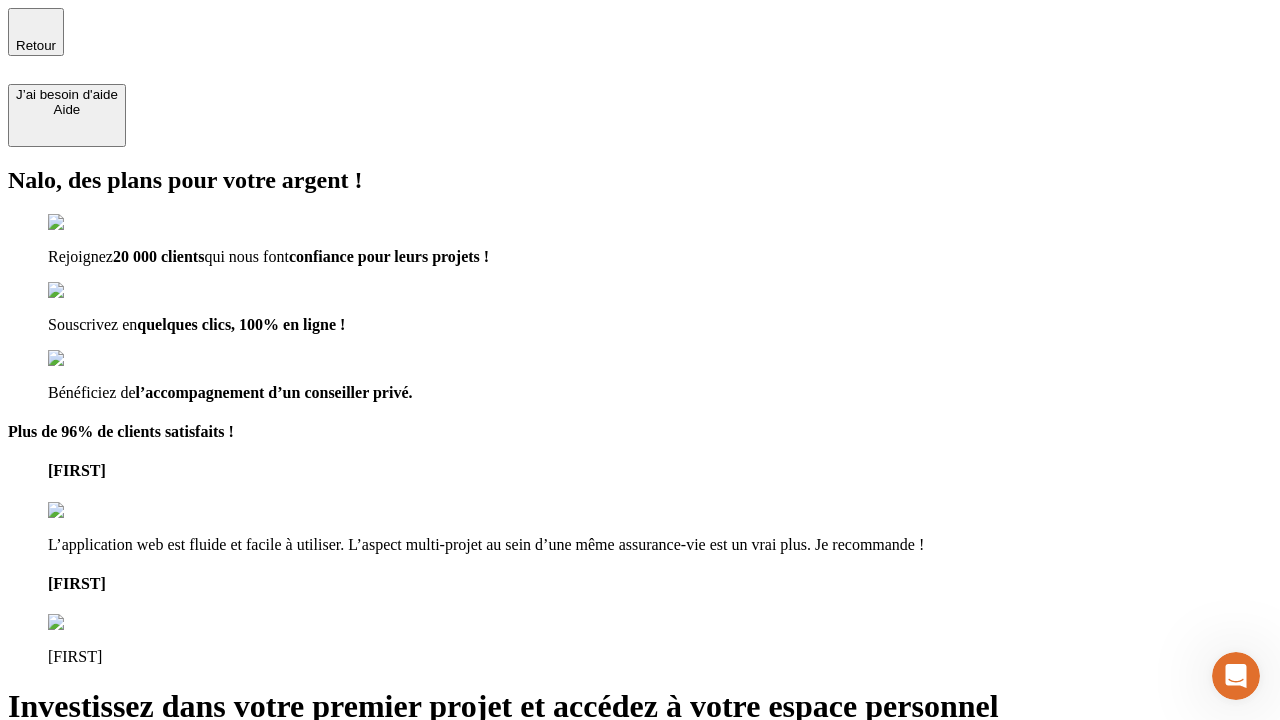type on "[EMAIL]" 